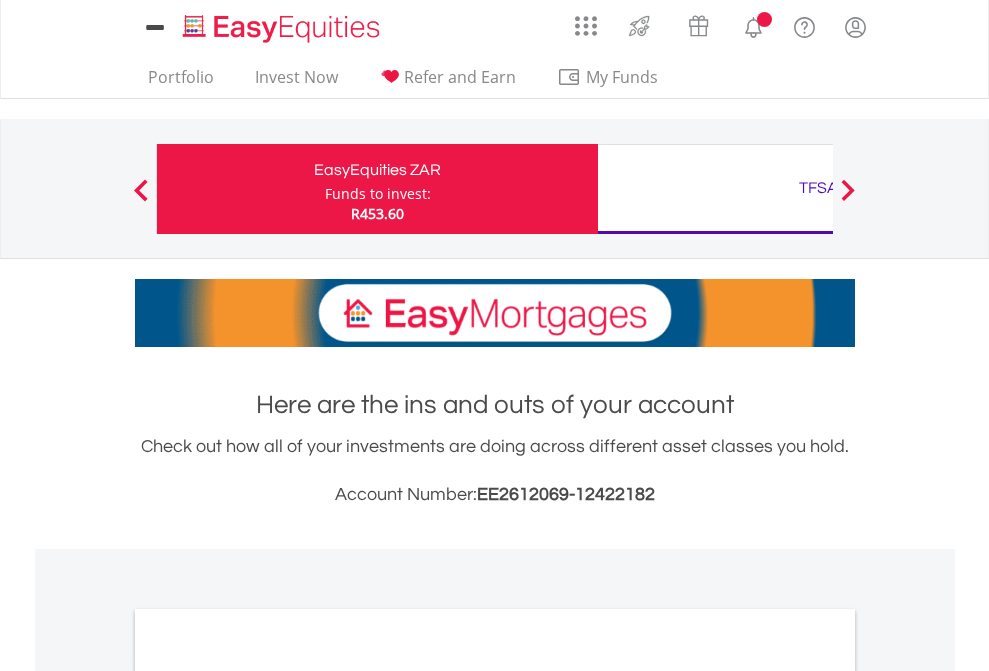 scroll, scrollTop: 0, scrollLeft: 0, axis: both 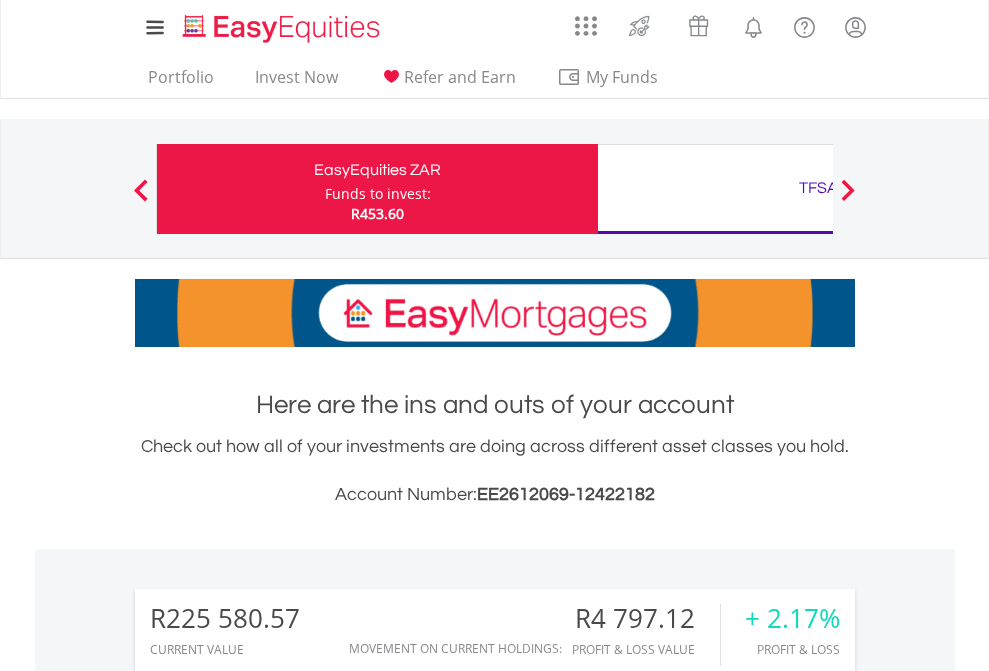 click on "Funds to invest:" at bounding box center (378, 194) 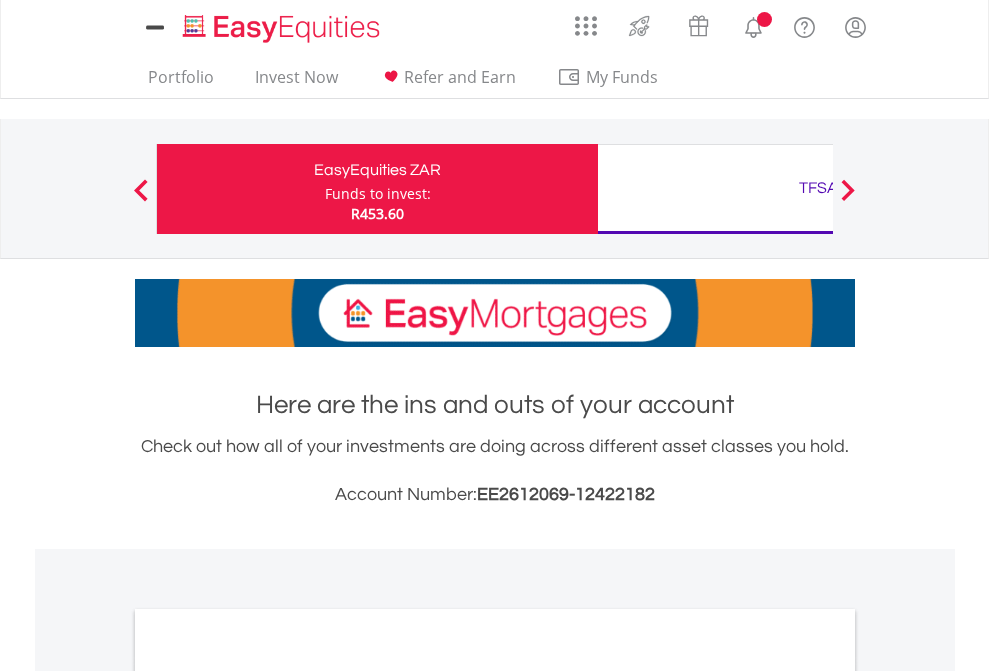scroll, scrollTop: 0, scrollLeft: 0, axis: both 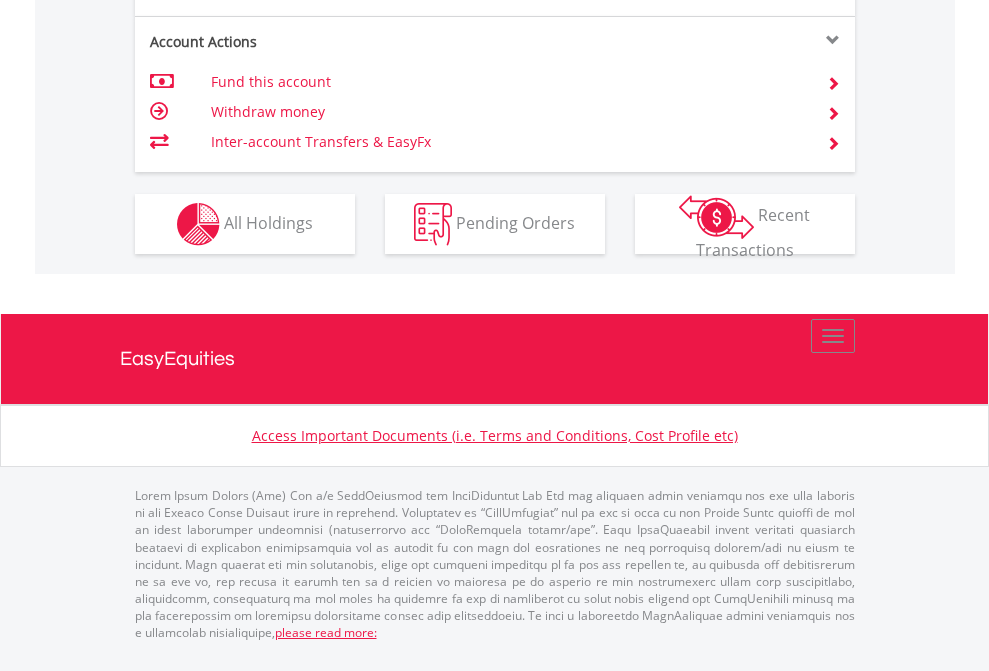 click on "Investment types" at bounding box center (706, -337) 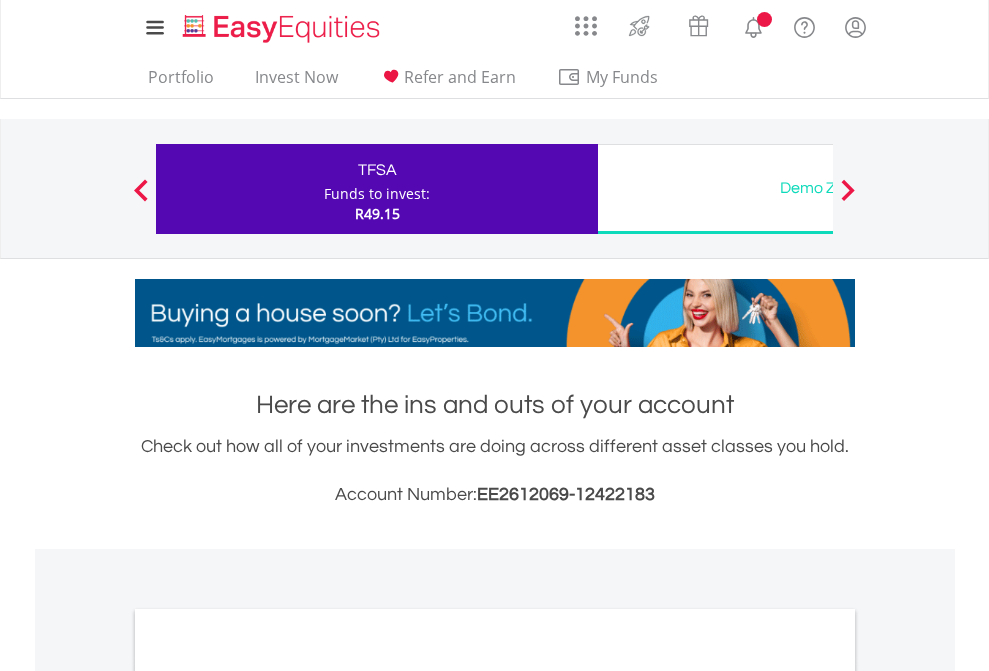scroll, scrollTop: 0, scrollLeft: 0, axis: both 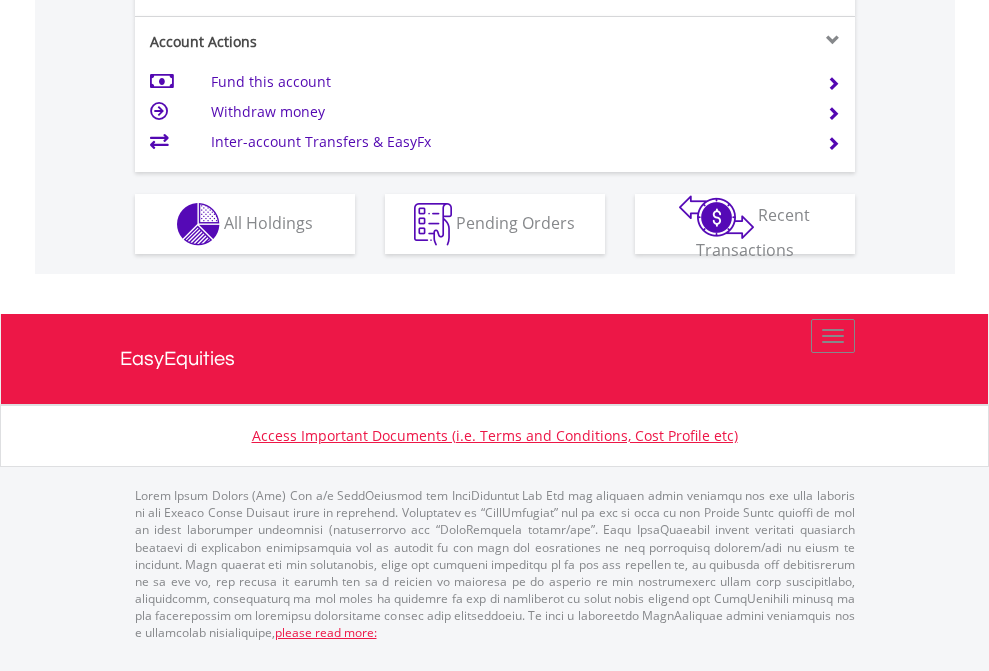 click on "Investment types" at bounding box center [706, -337] 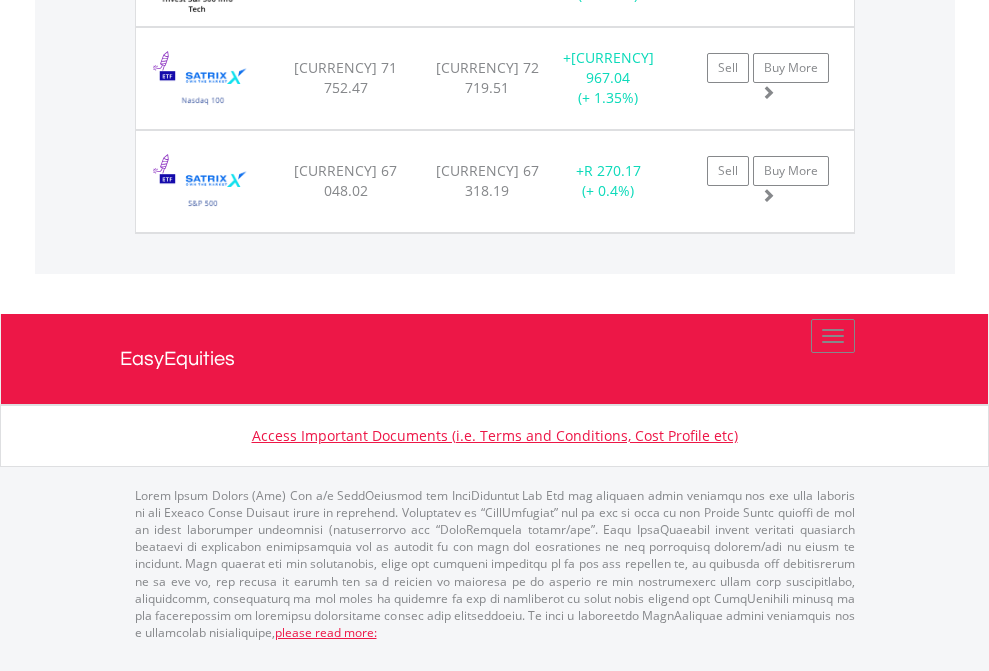 scroll, scrollTop: 2305, scrollLeft: 0, axis: vertical 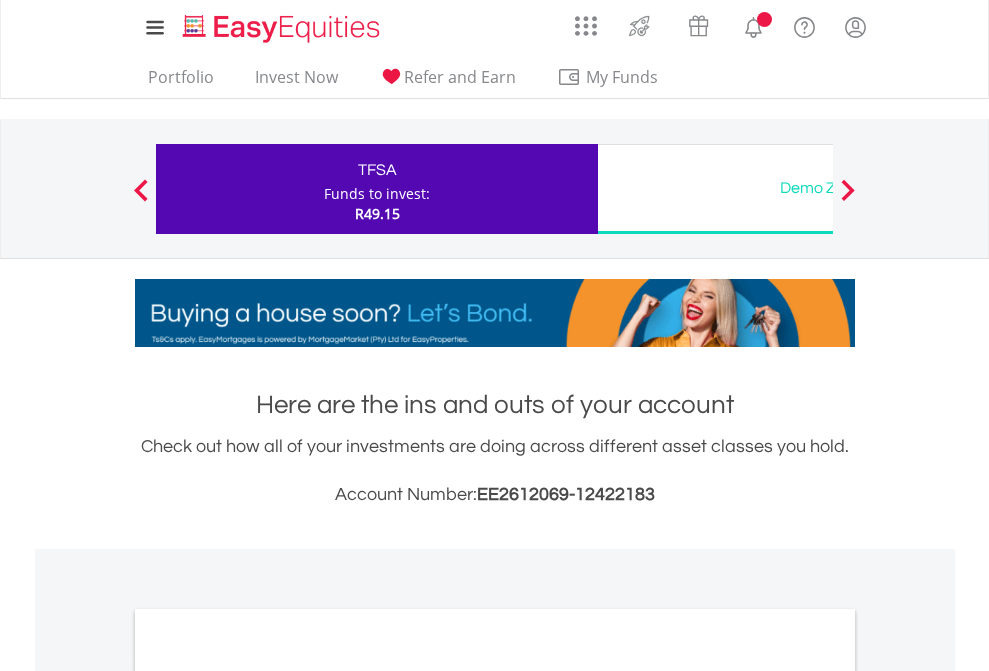 click on "All Holdings" at bounding box center (268, 1096) 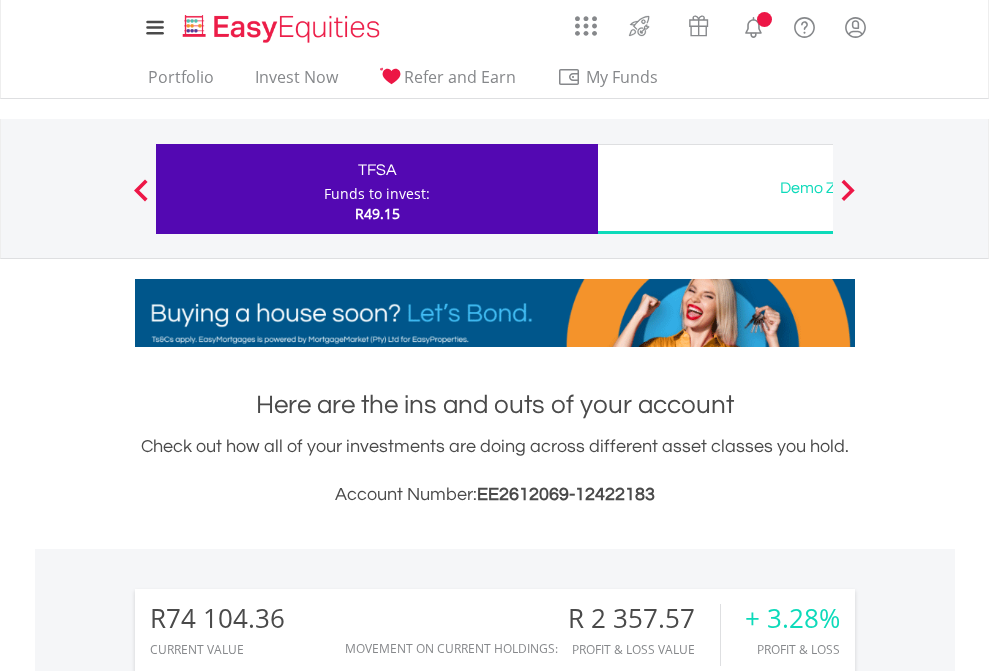 scroll, scrollTop: 1493, scrollLeft: 0, axis: vertical 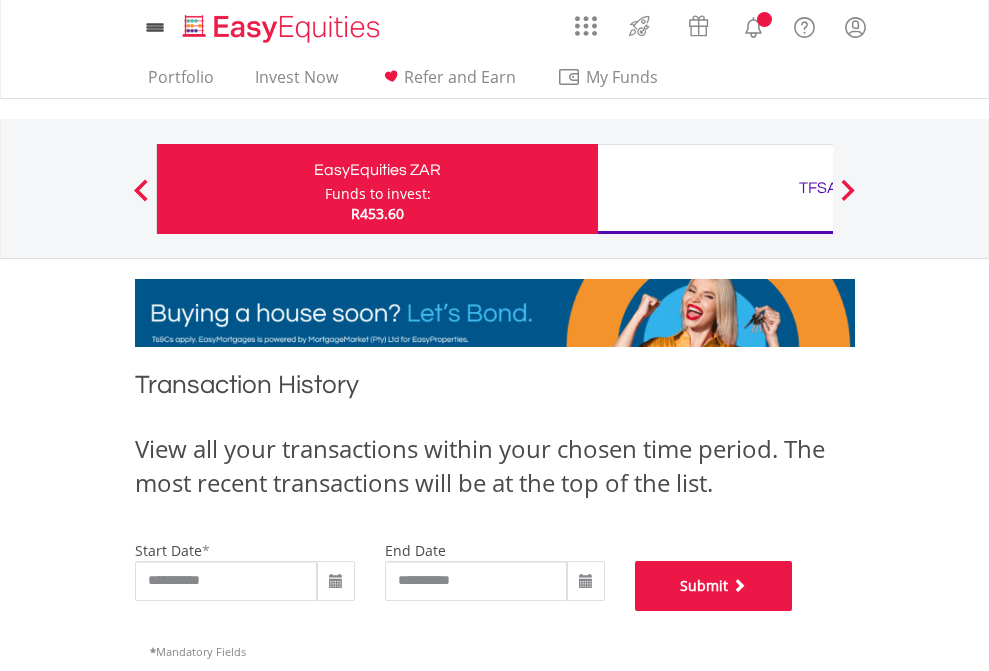 click on "Submit" at bounding box center [714, 586] 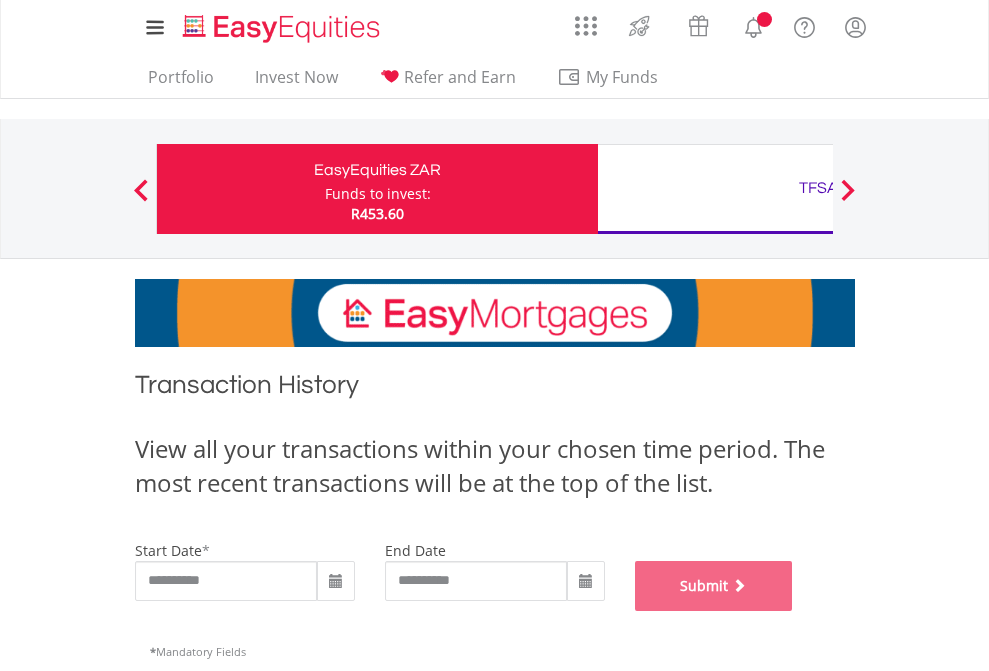 scroll, scrollTop: 811, scrollLeft: 0, axis: vertical 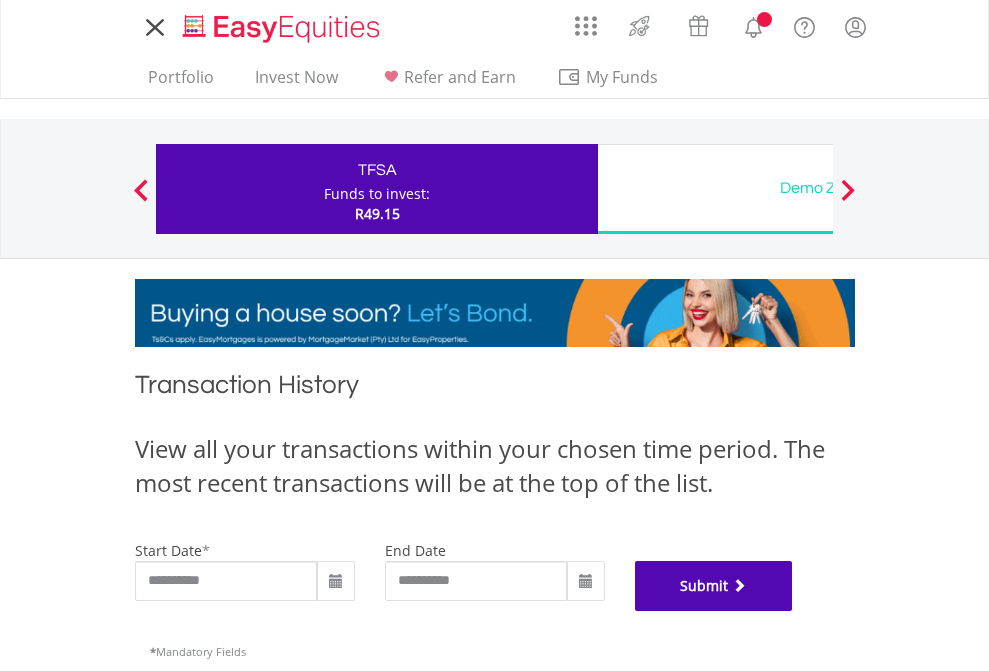 click on "Submit" at bounding box center (714, 586) 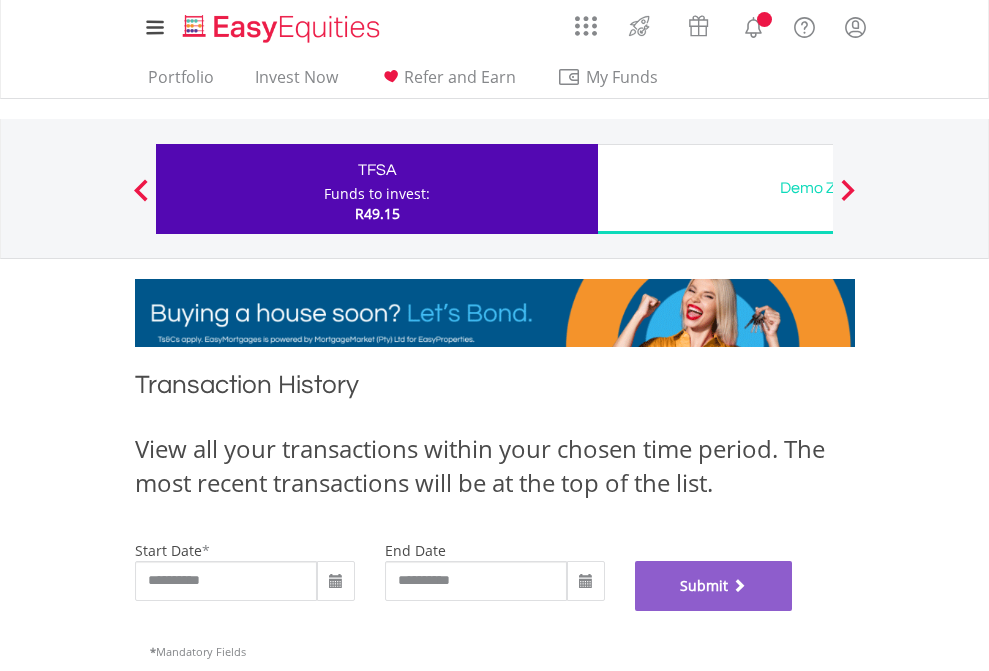 scroll, scrollTop: 811, scrollLeft: 0, axis: vertical 